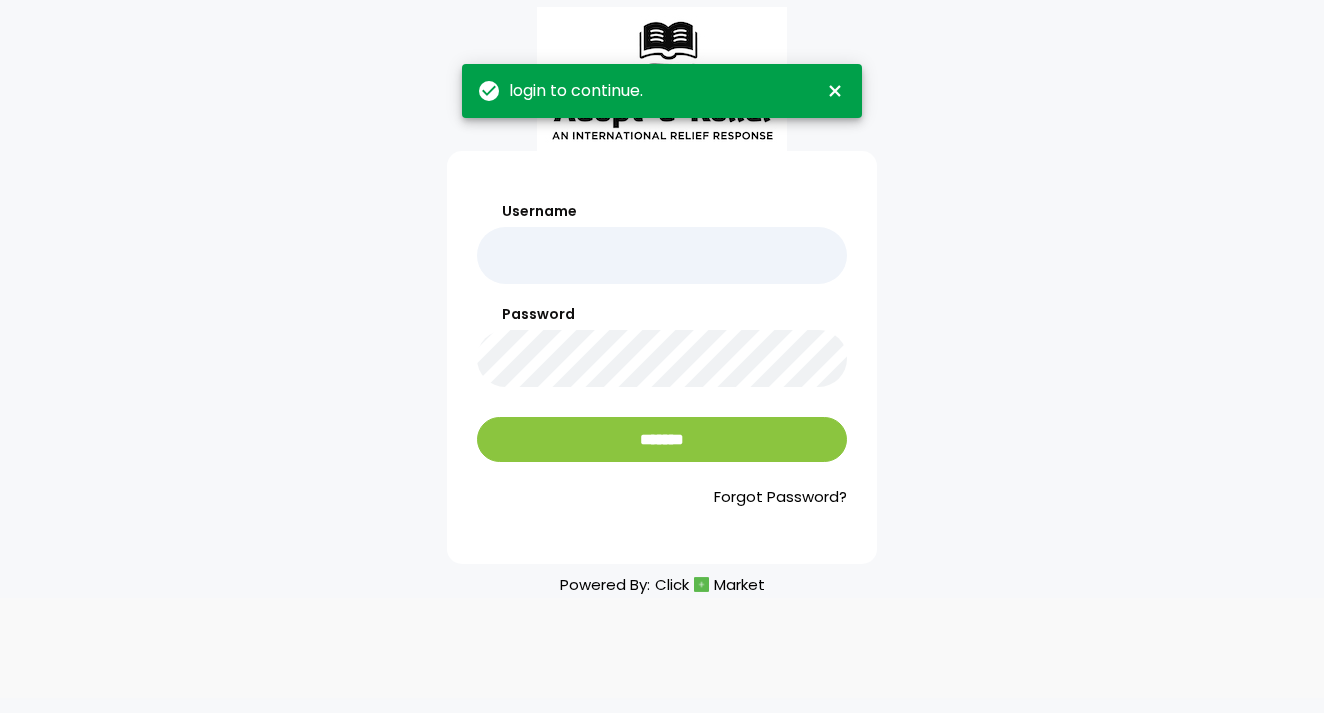 scroll, scrollTop: 0, scrollLeft: 0, axis: both 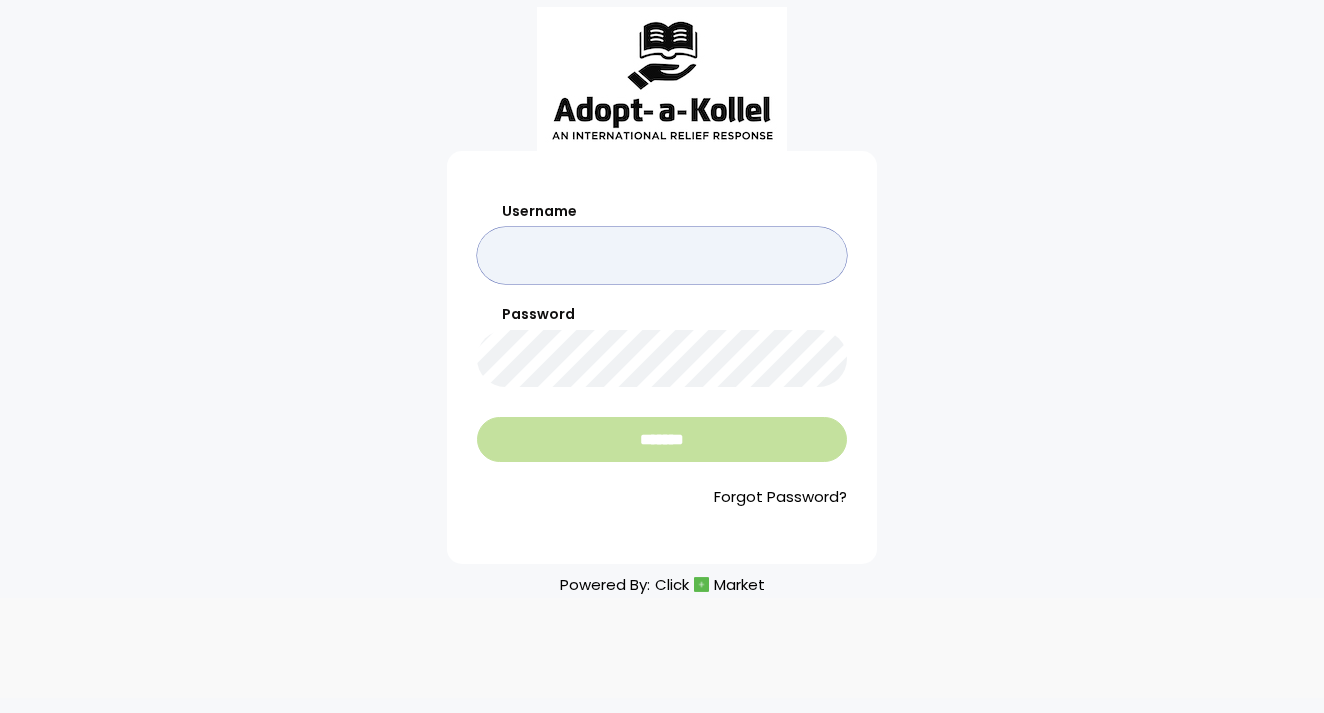 type on "*******" 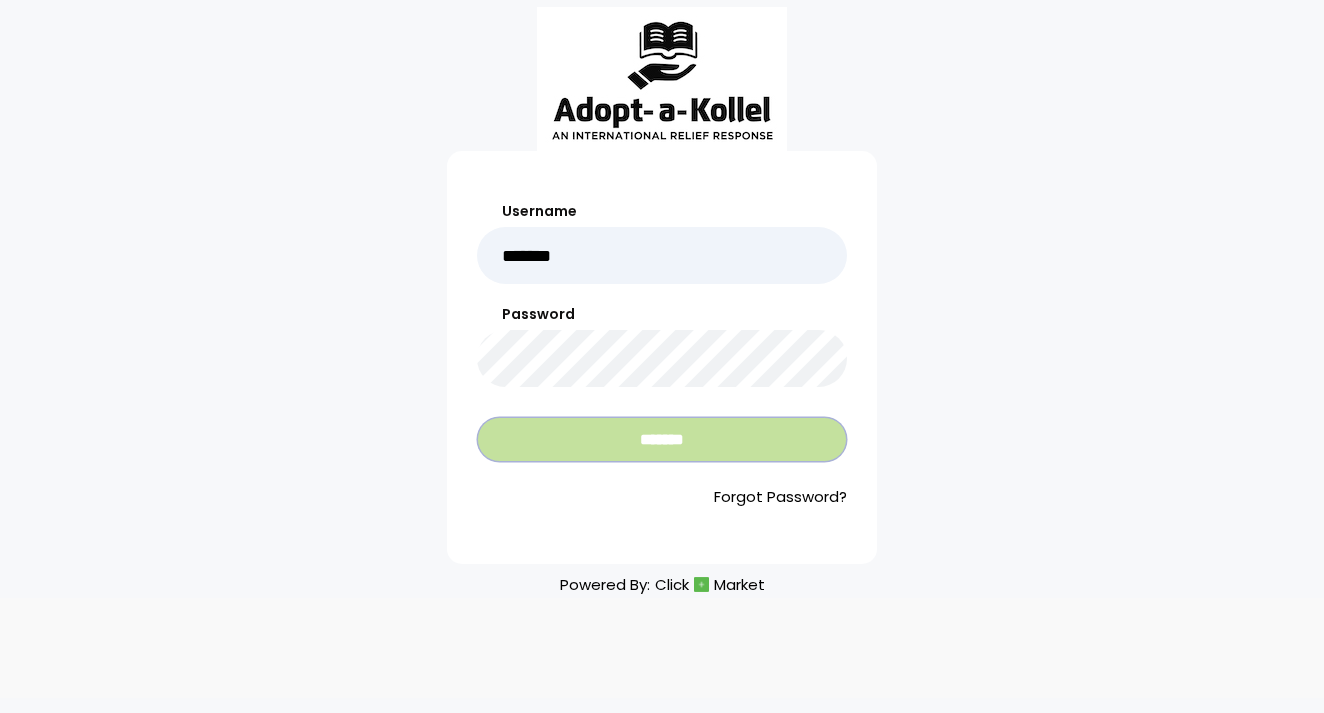click on "*******" at bounding box center [662, 439] 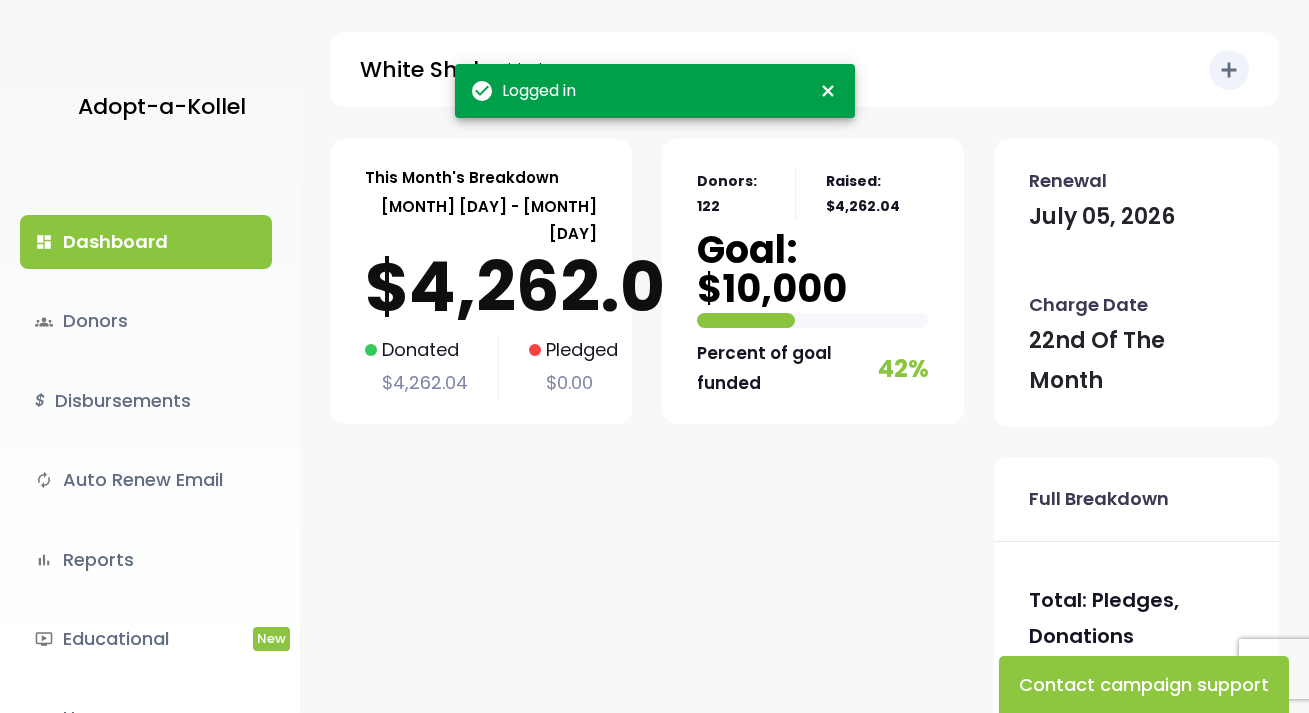 scroll, scrollTop: 0, scrollLeft: 0, axis: both 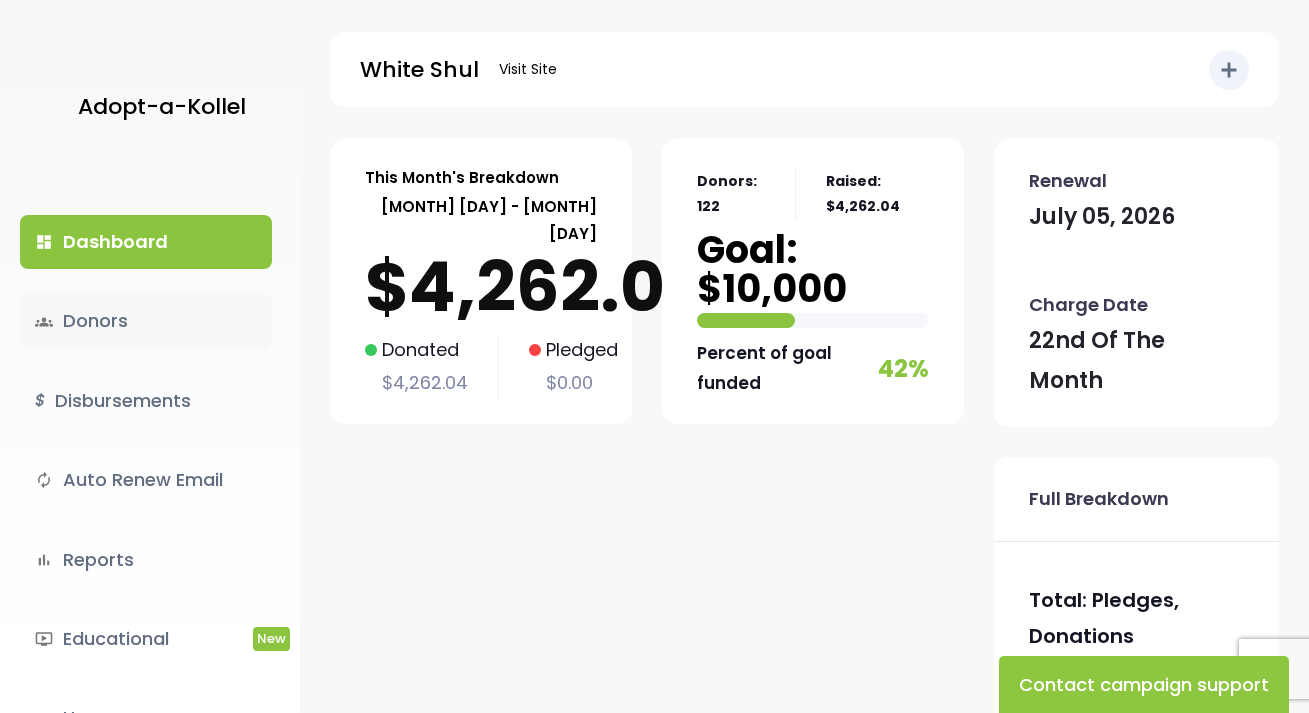 click on "groups Donors" at bounding box center (146, 321) 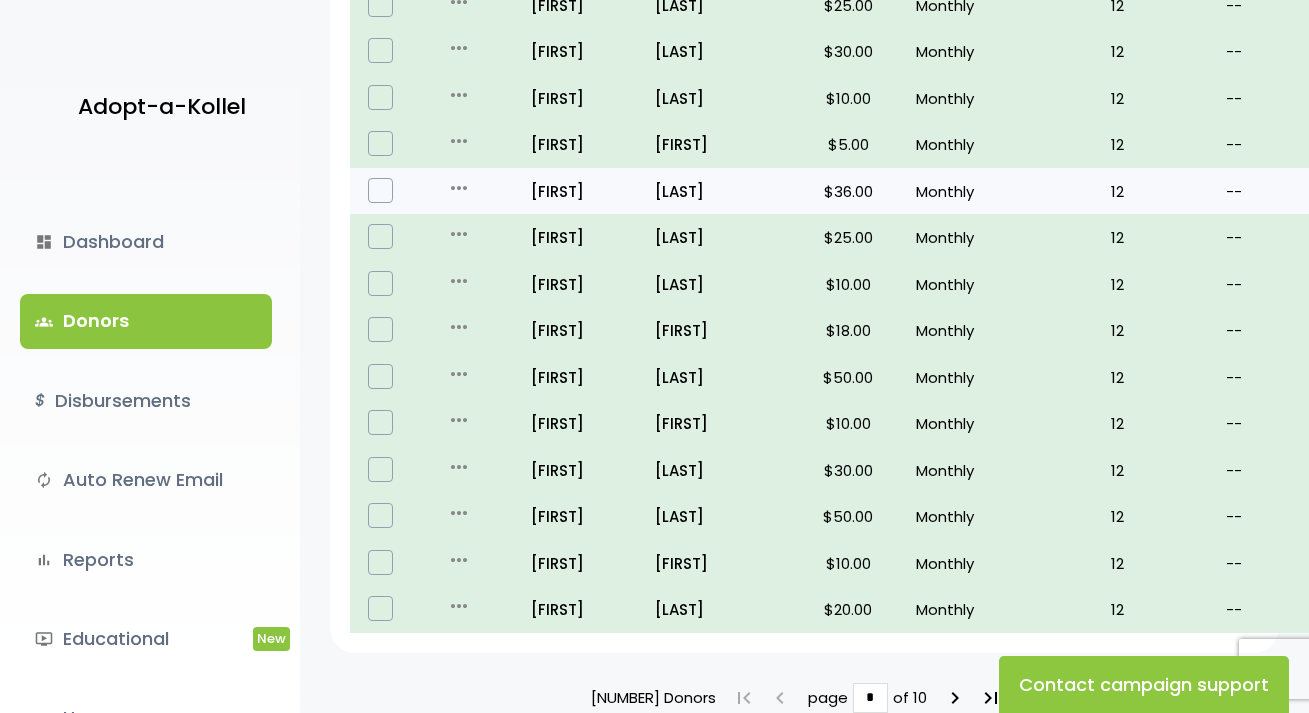 scroll, scrollTop: 1364, scrollLeft: 0, axis: vertical 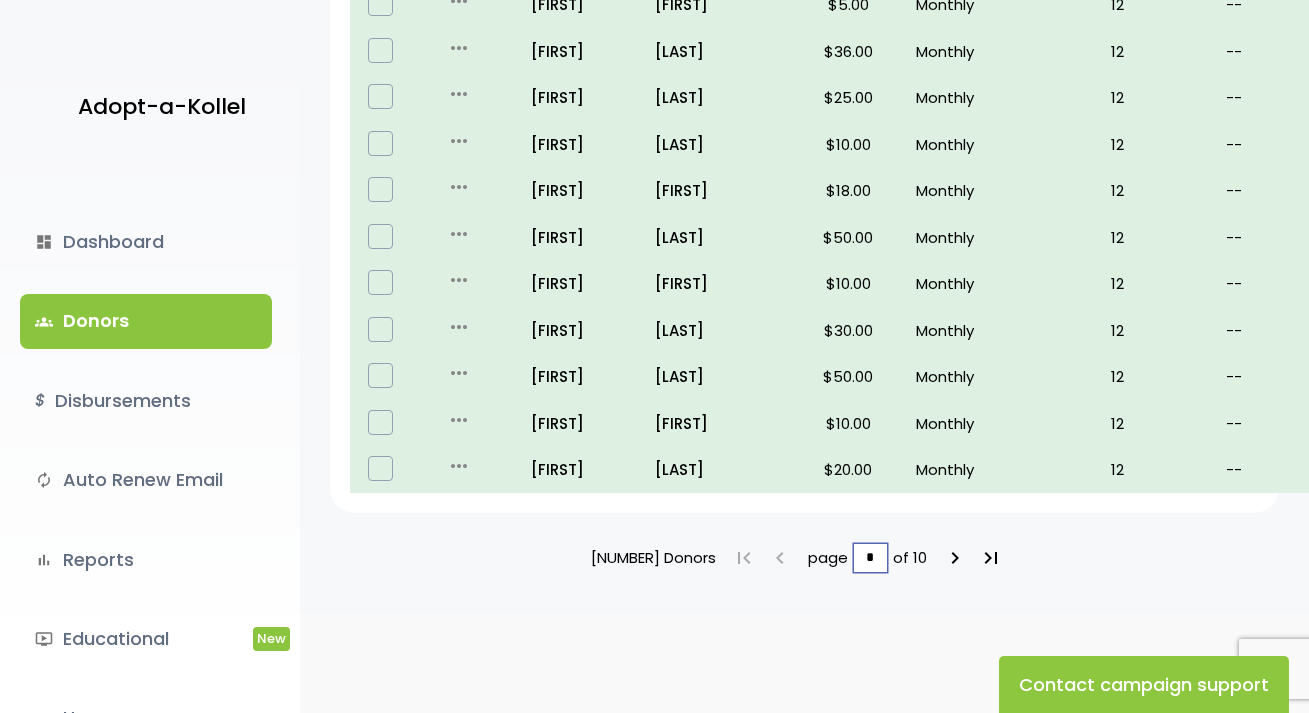 drag, startPoint x: 858, startPoint y: 555, endPoint x: 833, endPoint y: 555, distance: 25 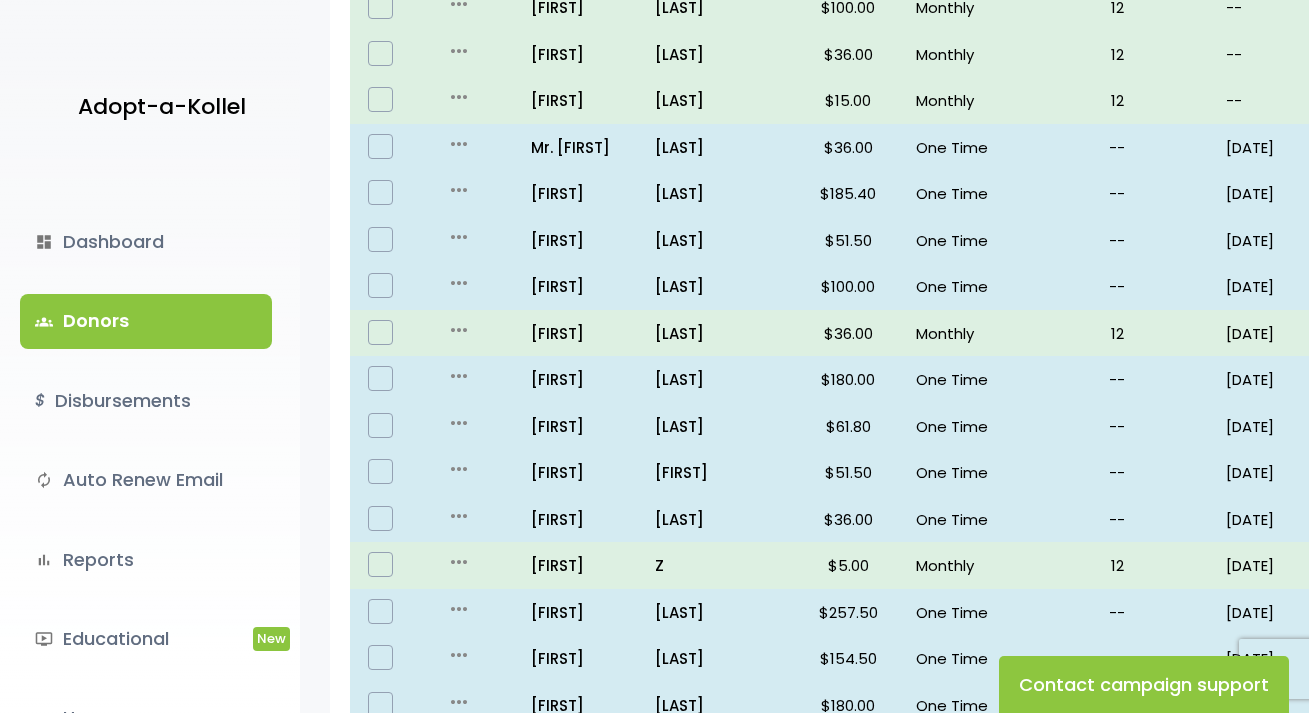 scroll, scrollTop: 600, scrollLeft: 0, axis: vertical 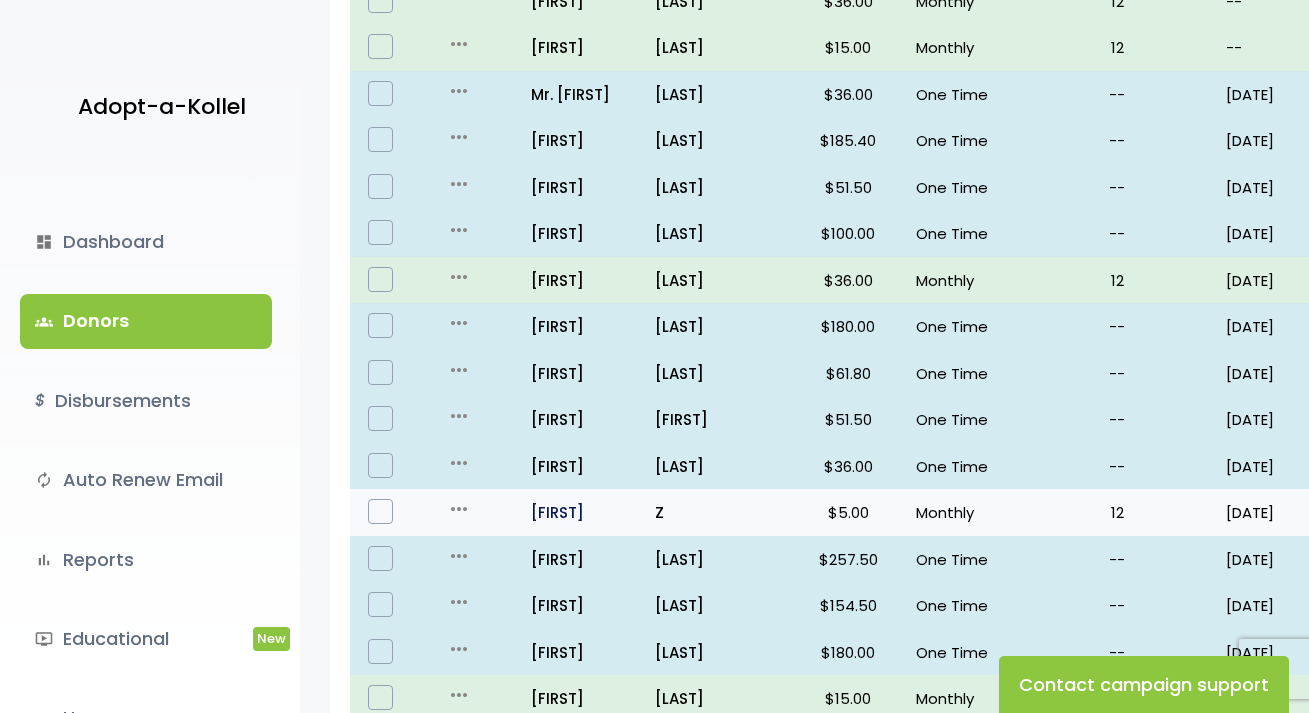 click on "all_inclusive Sholom" at bounding box center (577, 512) 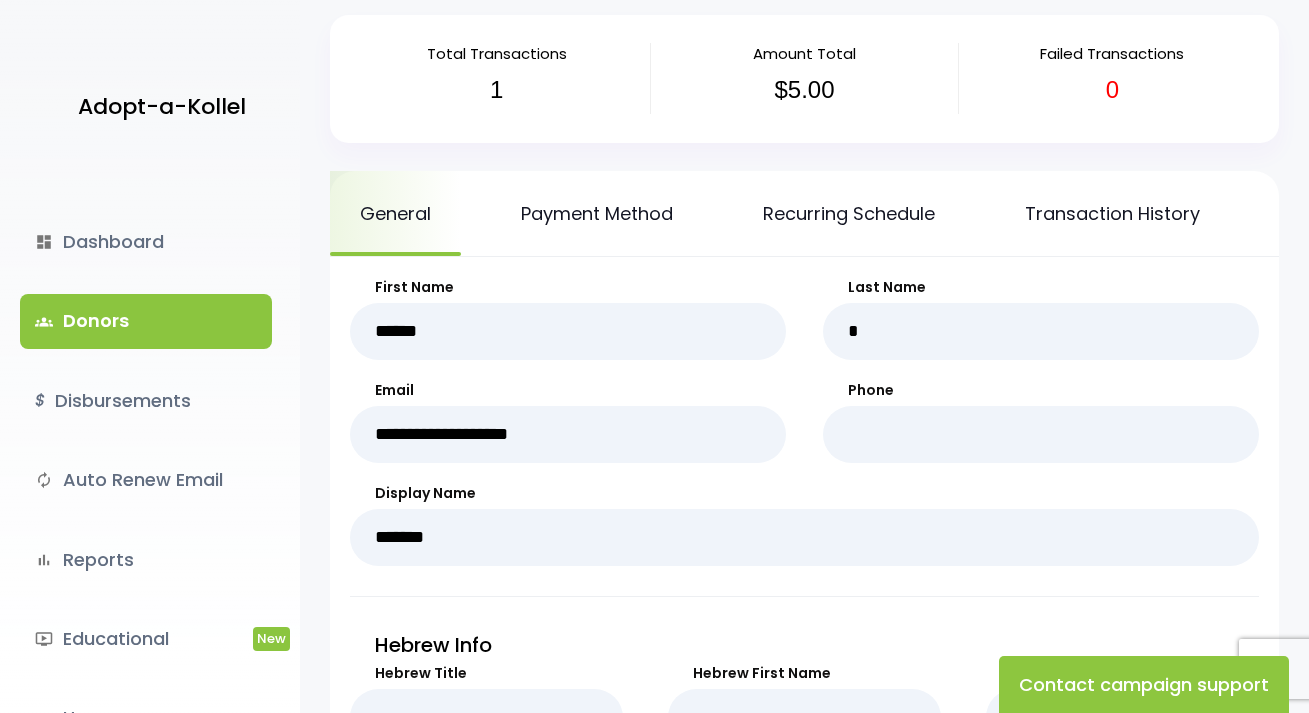 scroll, scrollTop: 100, scrollLeft: 0, axis: vertical 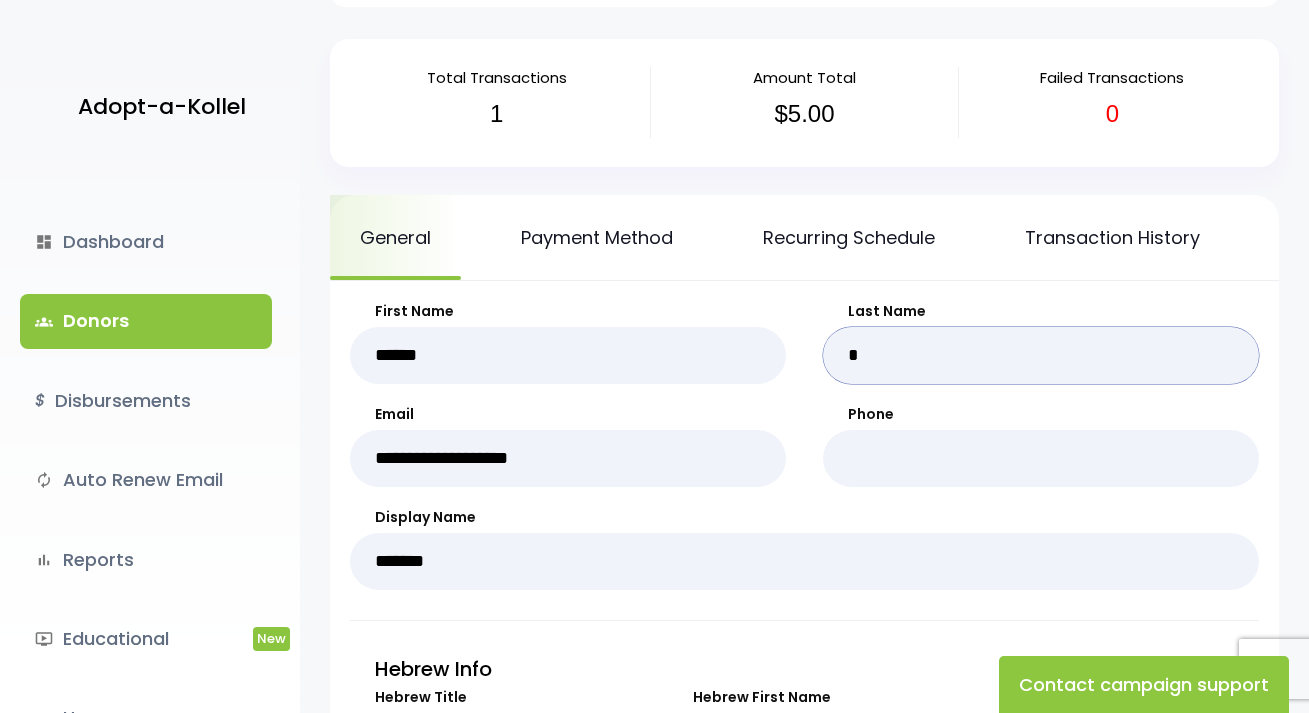click on "*" at bounding box center [1041, 355] 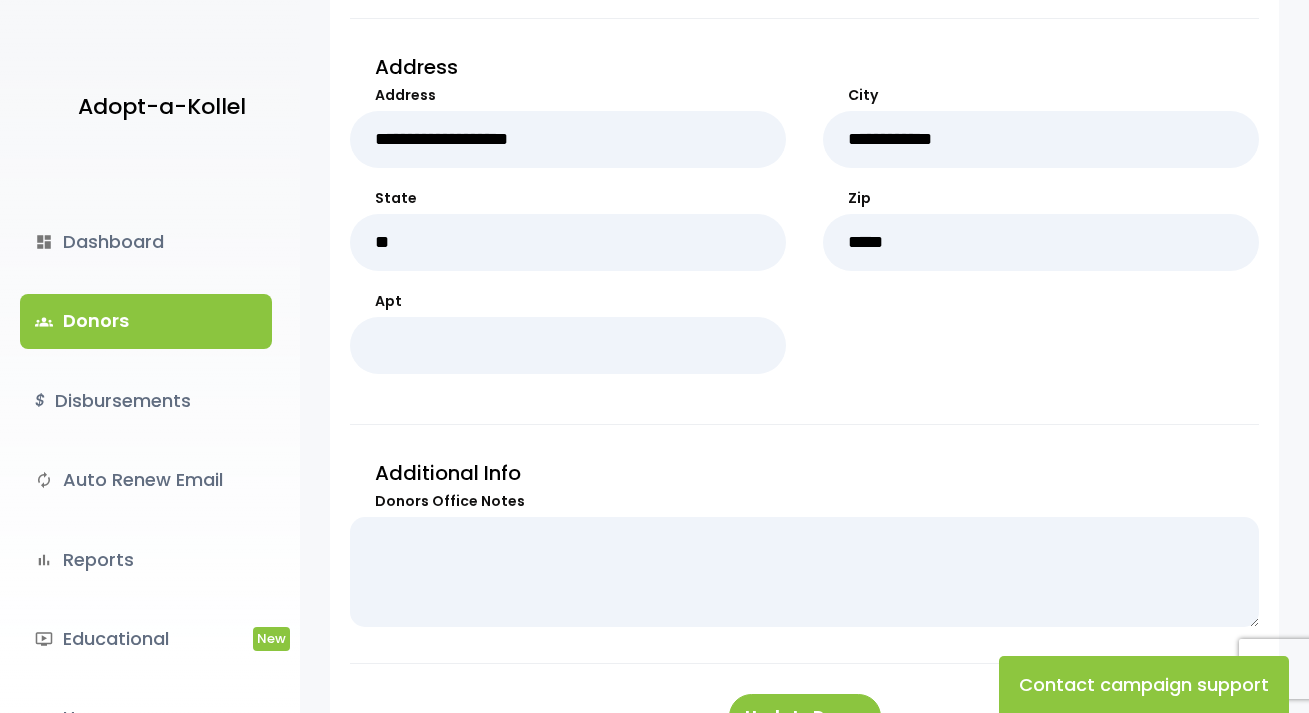 scroll, scrollTop: 900, scrollLeft: 0, axis: vertical 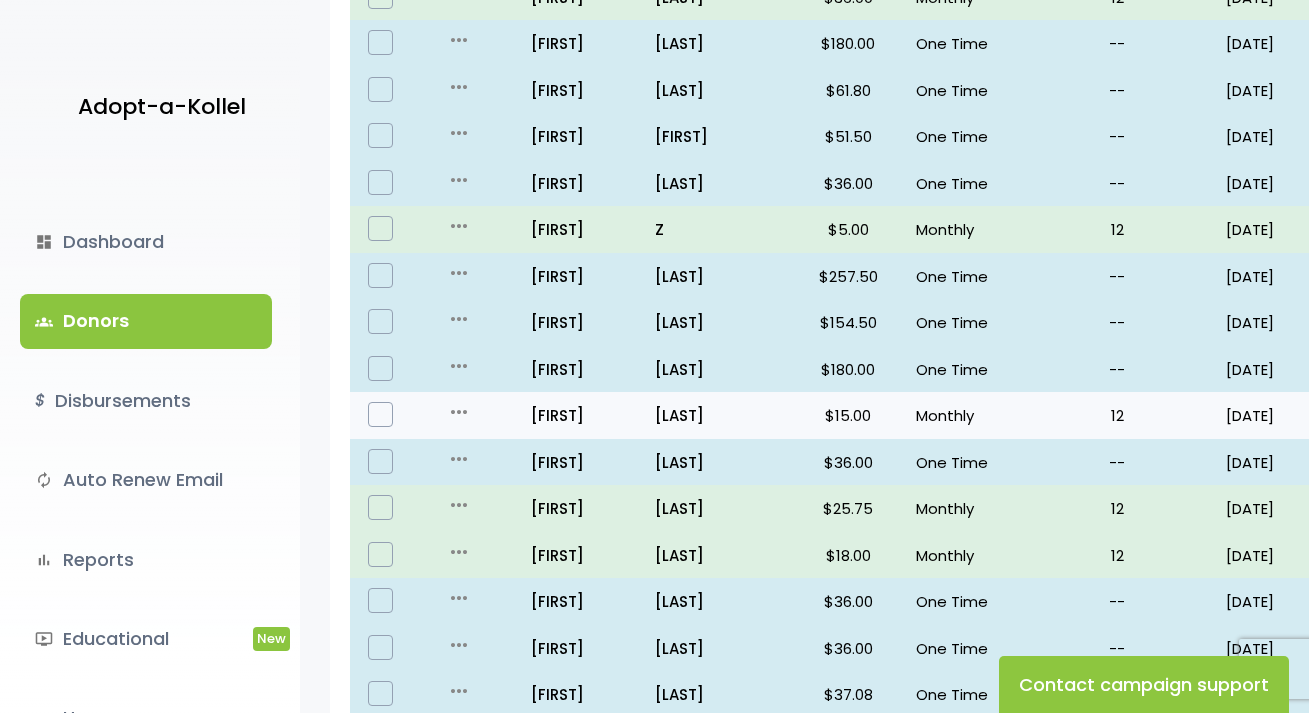 click on "12" at bounding box center (1117, 415) 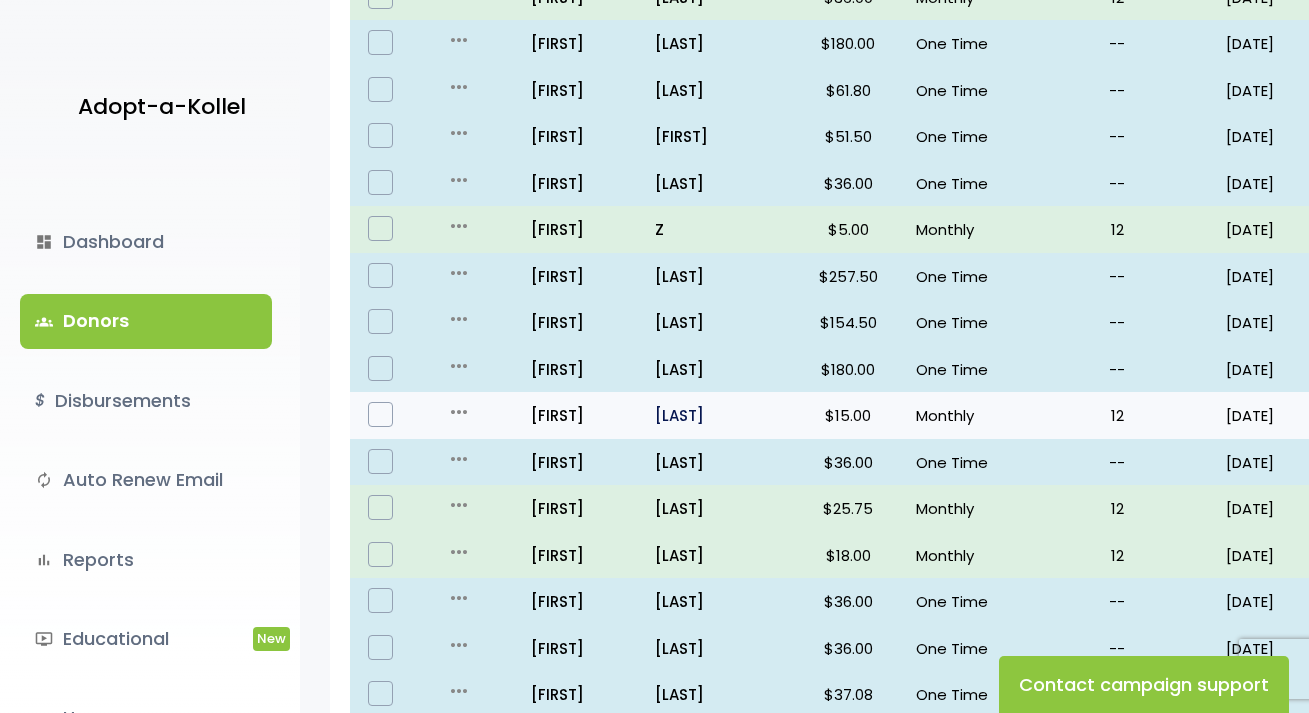 click on "Kivelevitz" at bounding box center [717, 415] 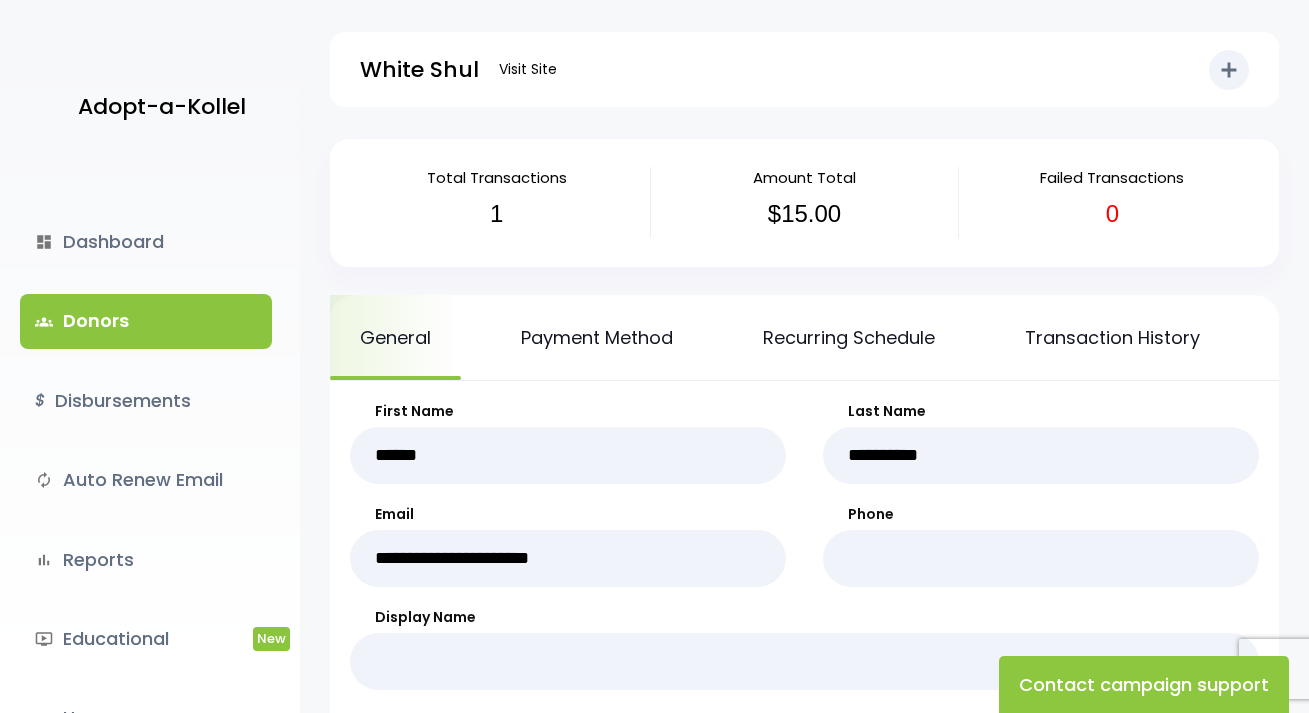 scroll, scrollTop: 0, scrollLeft: 0, axis: both 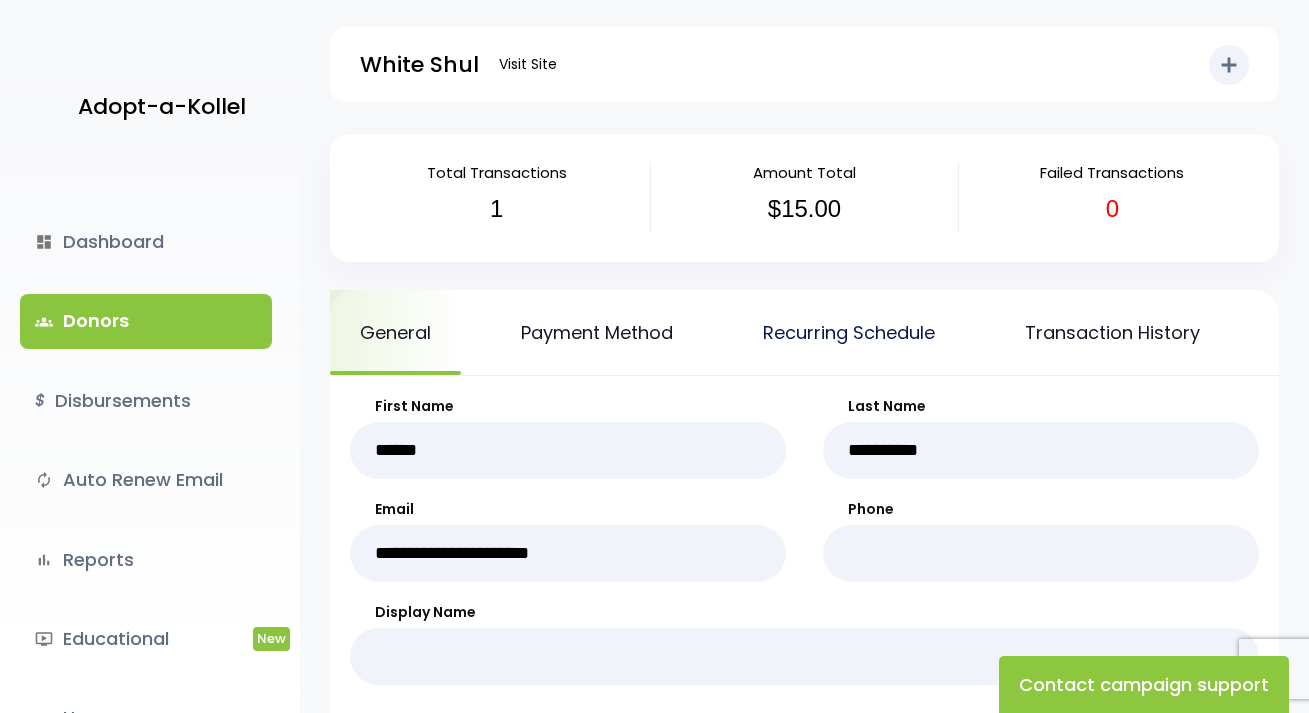 click on "Recurring Schedule" at bounding box center [849, 332] 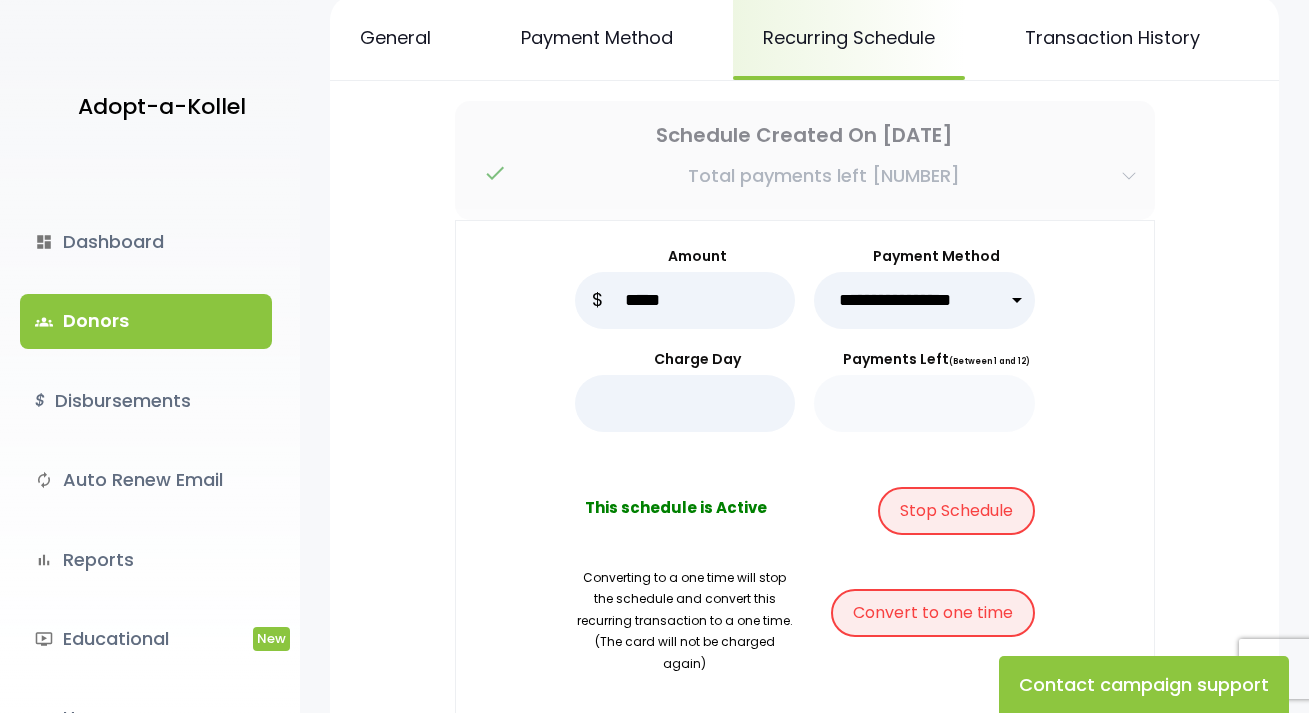 scroll, scrollTop: 400, scrollLeft: 0, axis: vertical 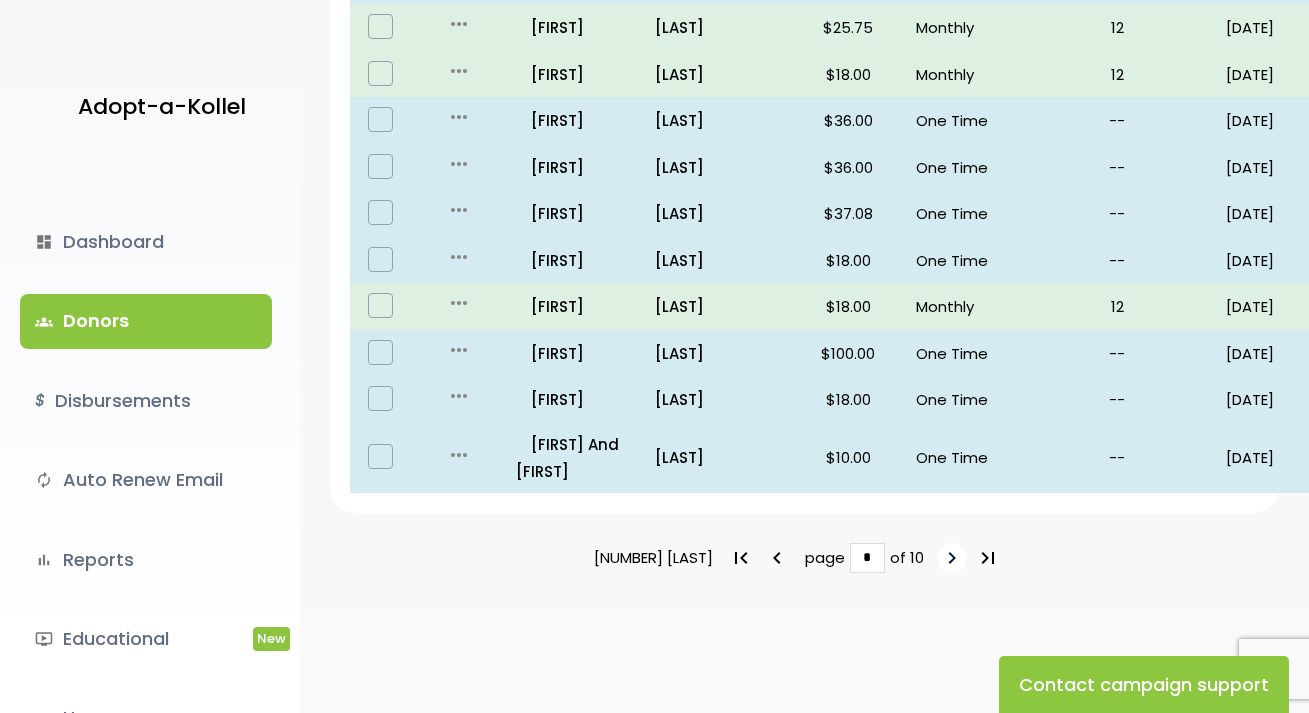 click on "keyboard_arrow_right" at bounding box center [952, 558] 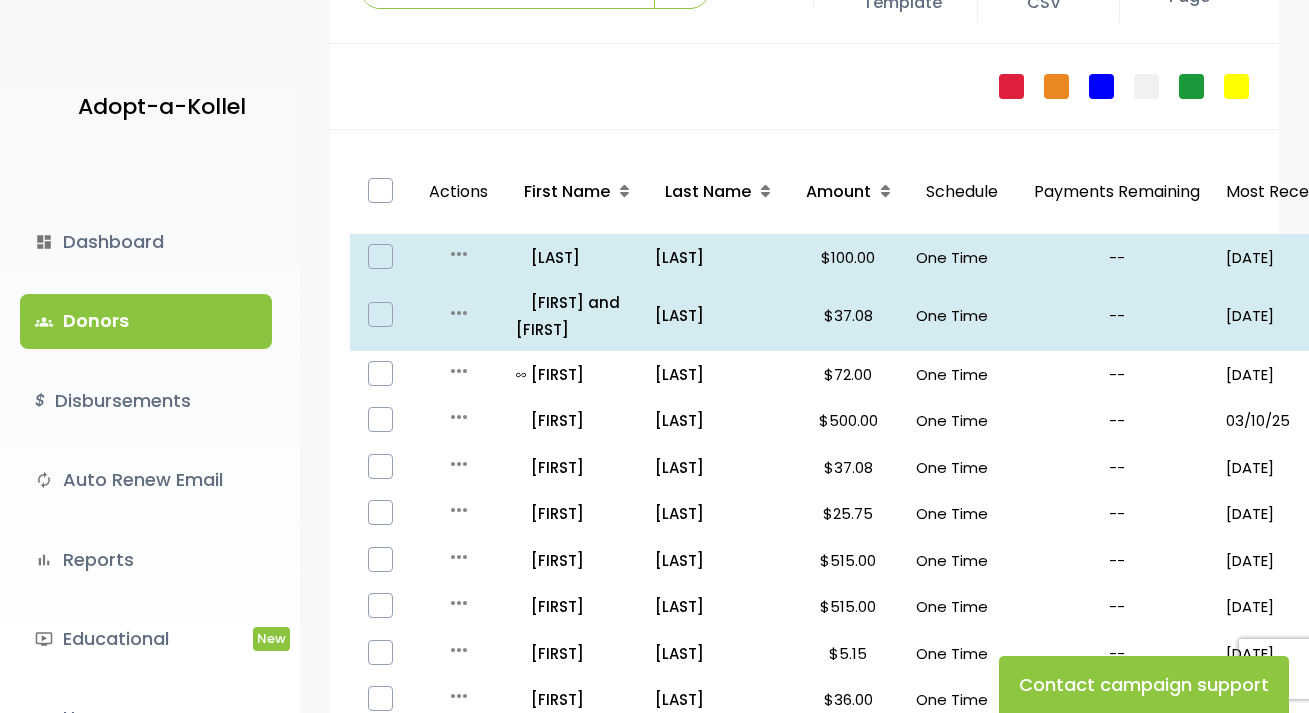 scroll, scrollTop: 200, scrollLeft: 0, axis: vertical 